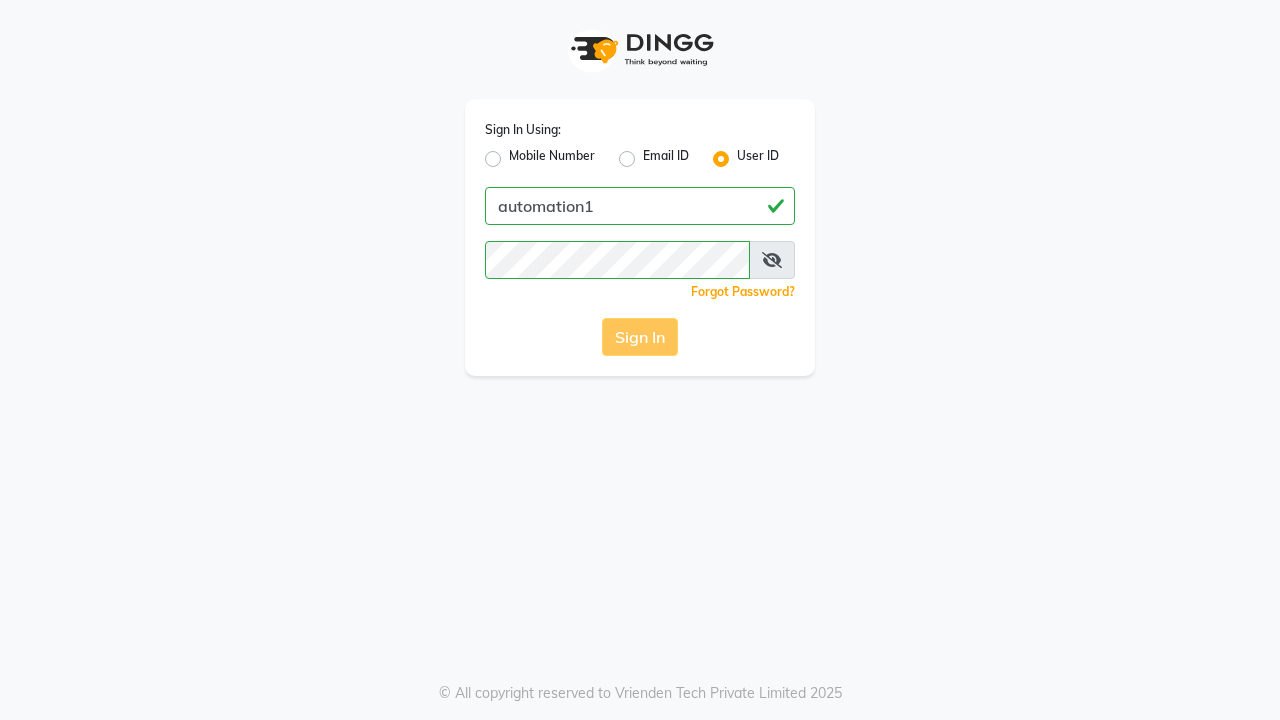scroll, scrollTop: 0, scrollLeft: 0, axis: both 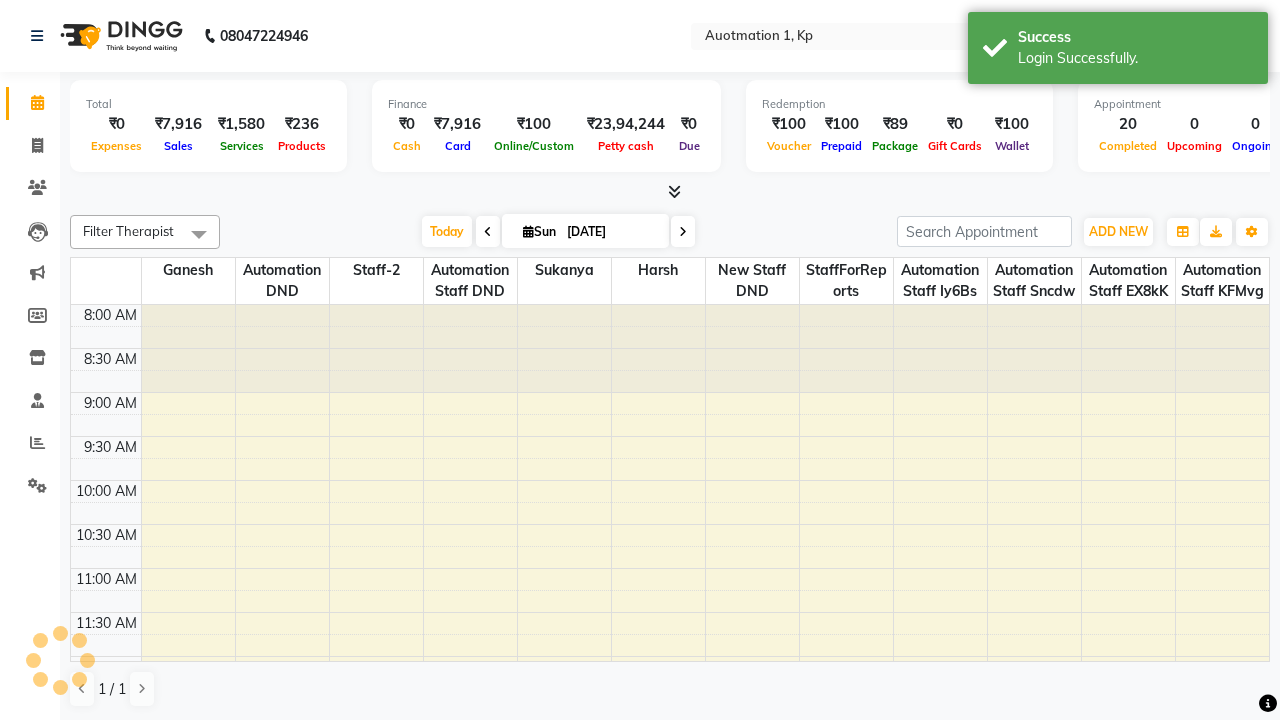 select on "en" 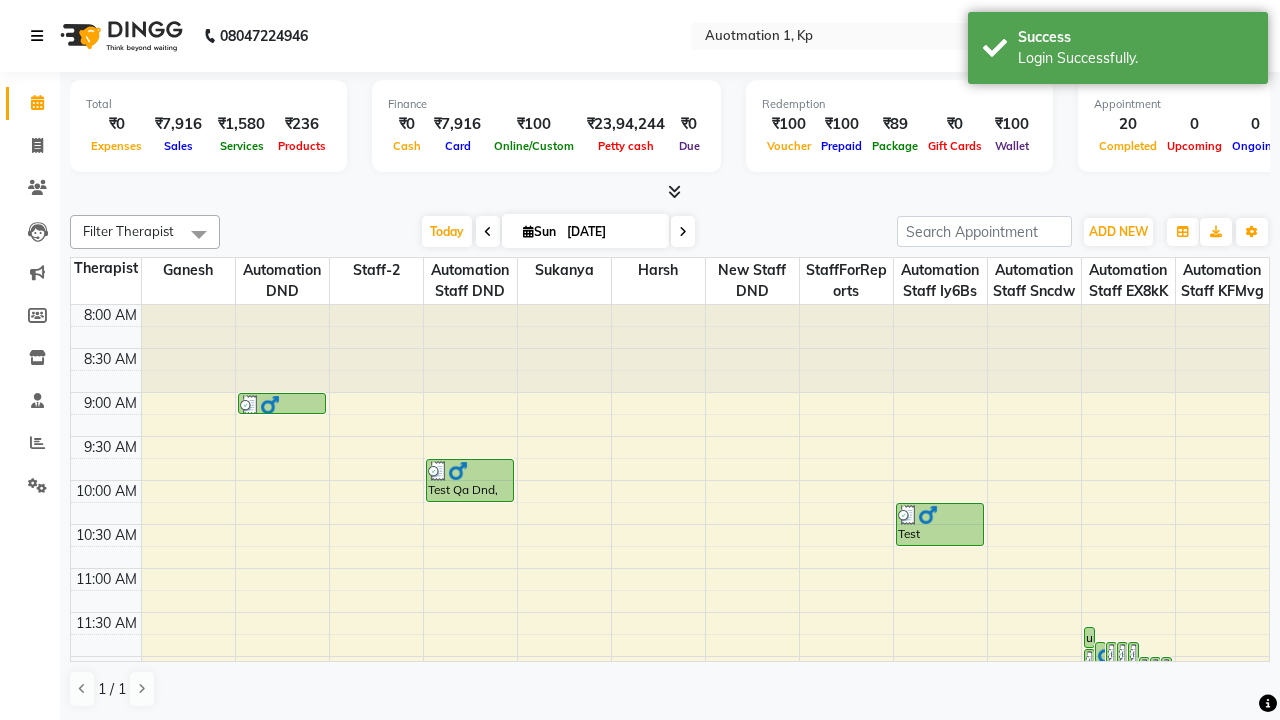 click at bounding box center [37, 36] 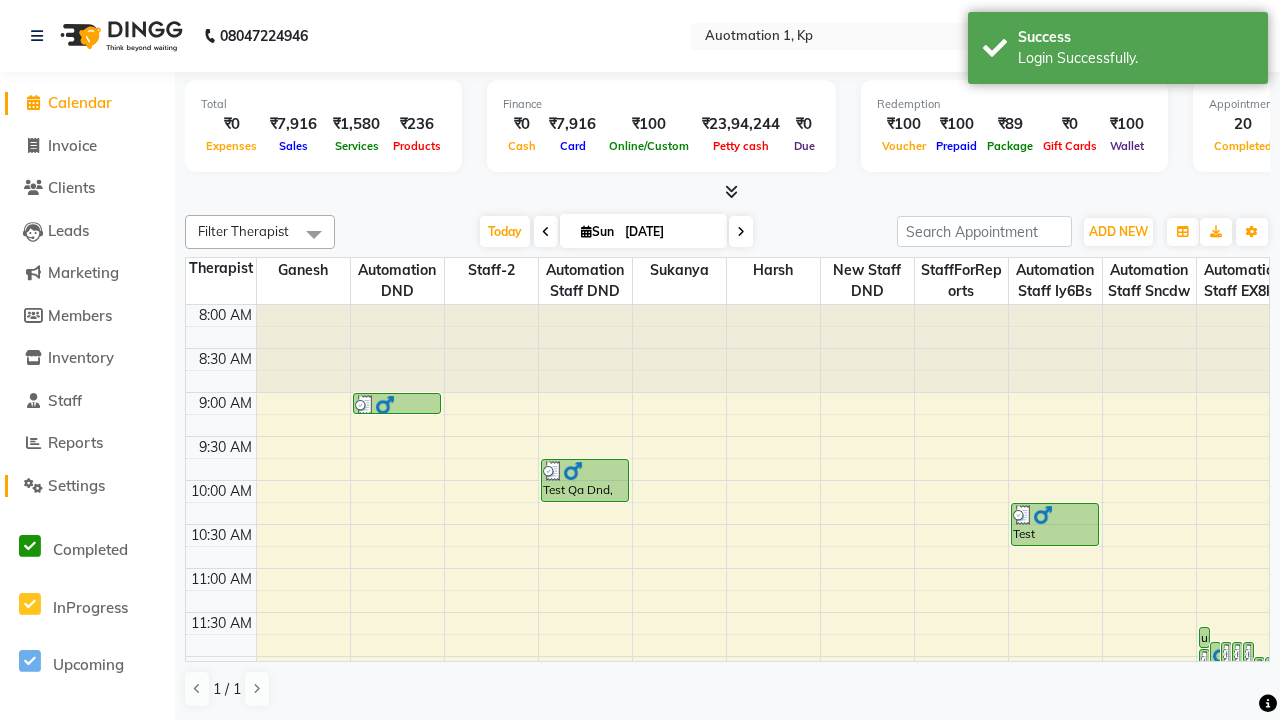 click on "Settings" 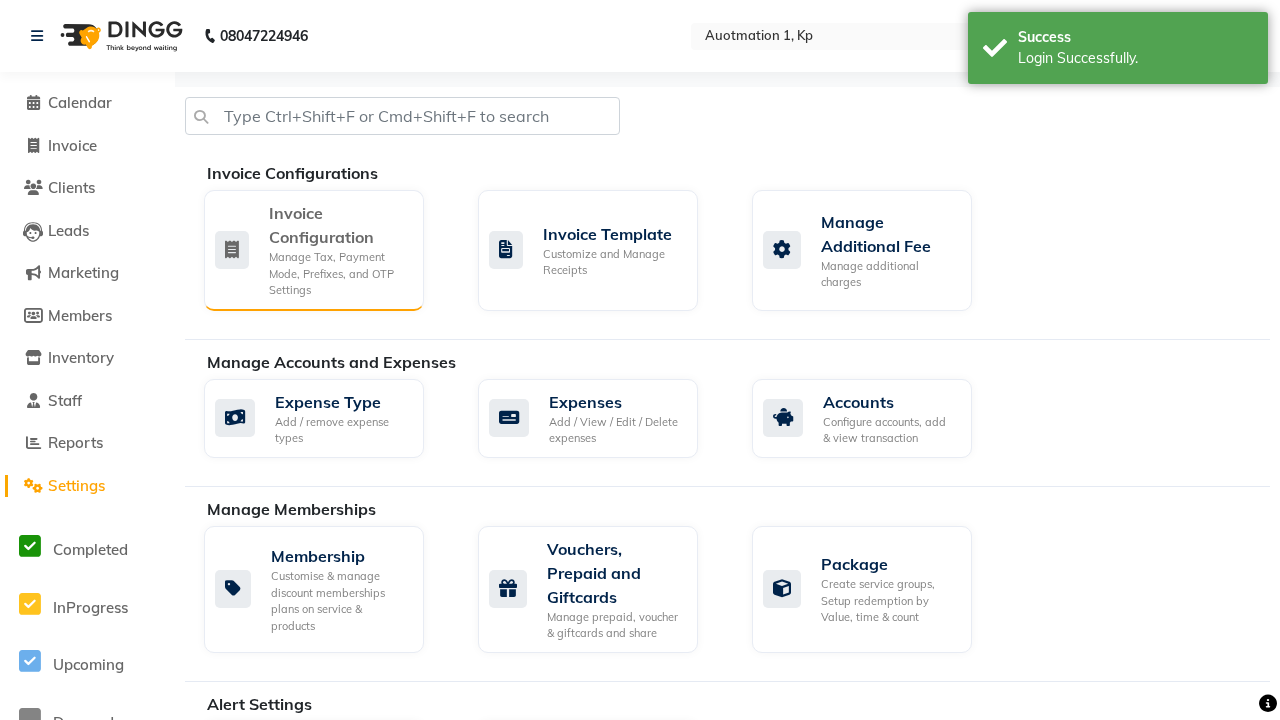 click on "Manage Tax, Payment Mode, Prefixes, and OTP Settings" 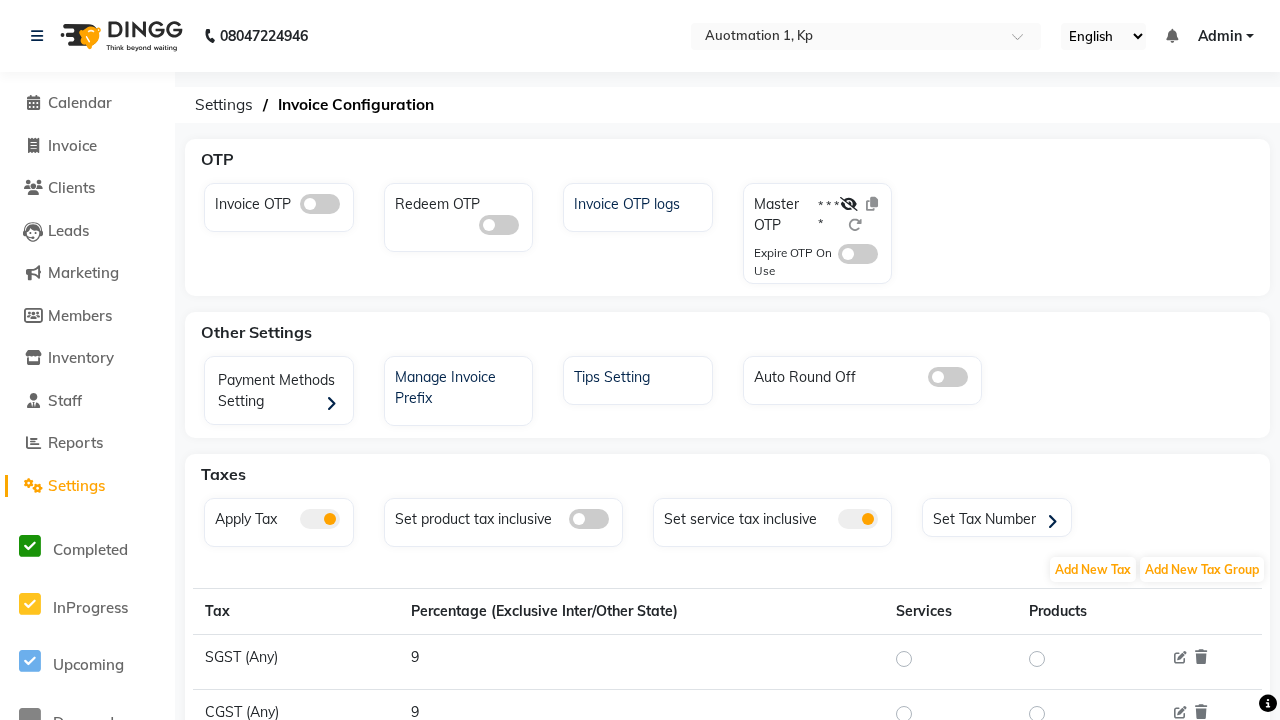 click 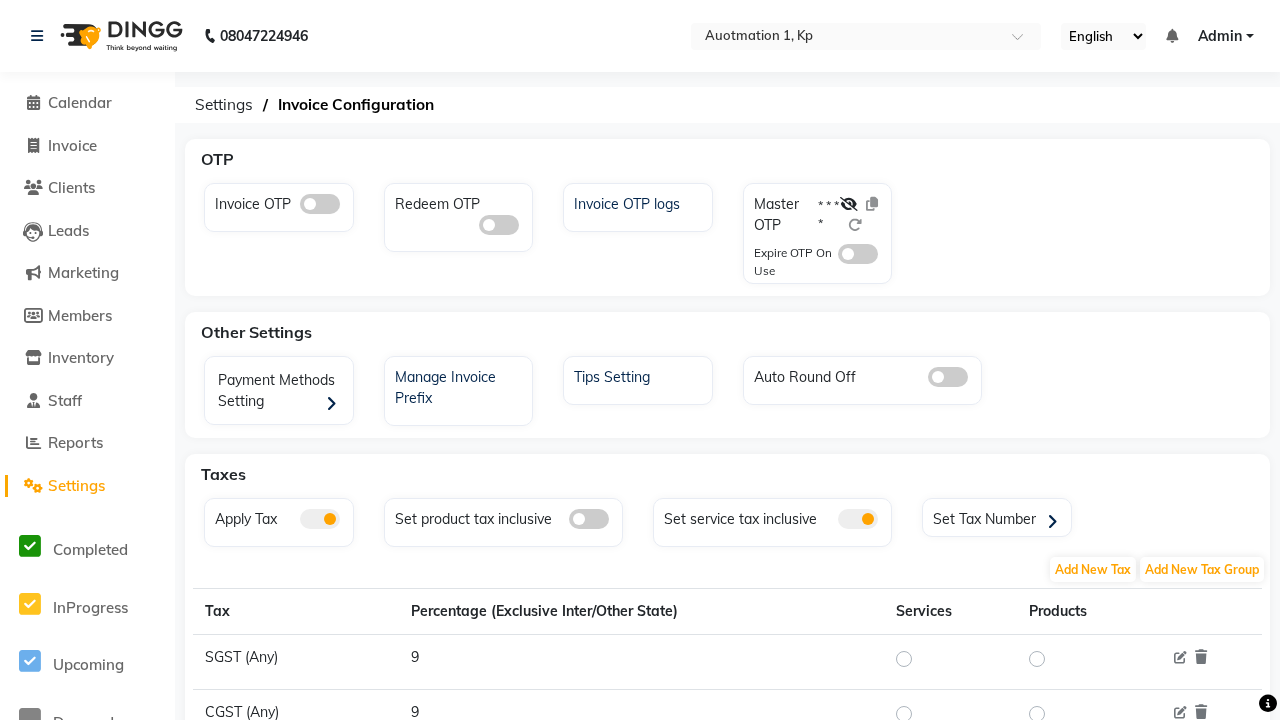 click 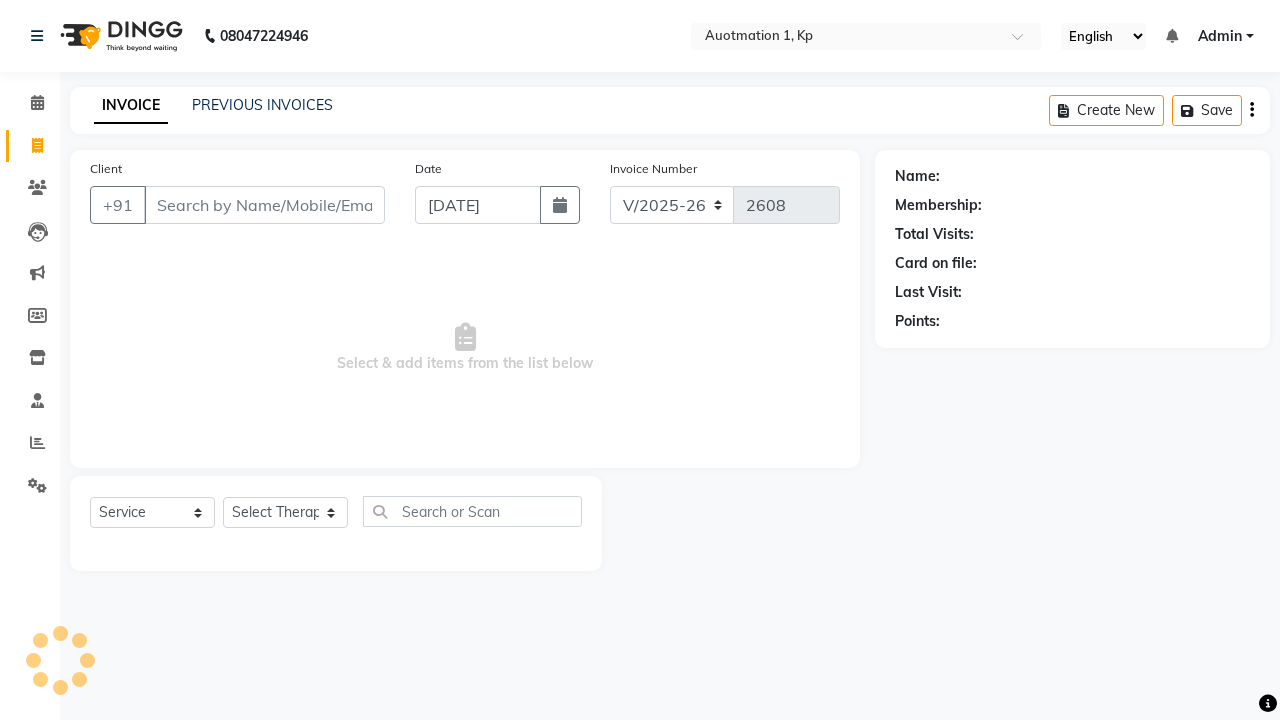 select on "150" 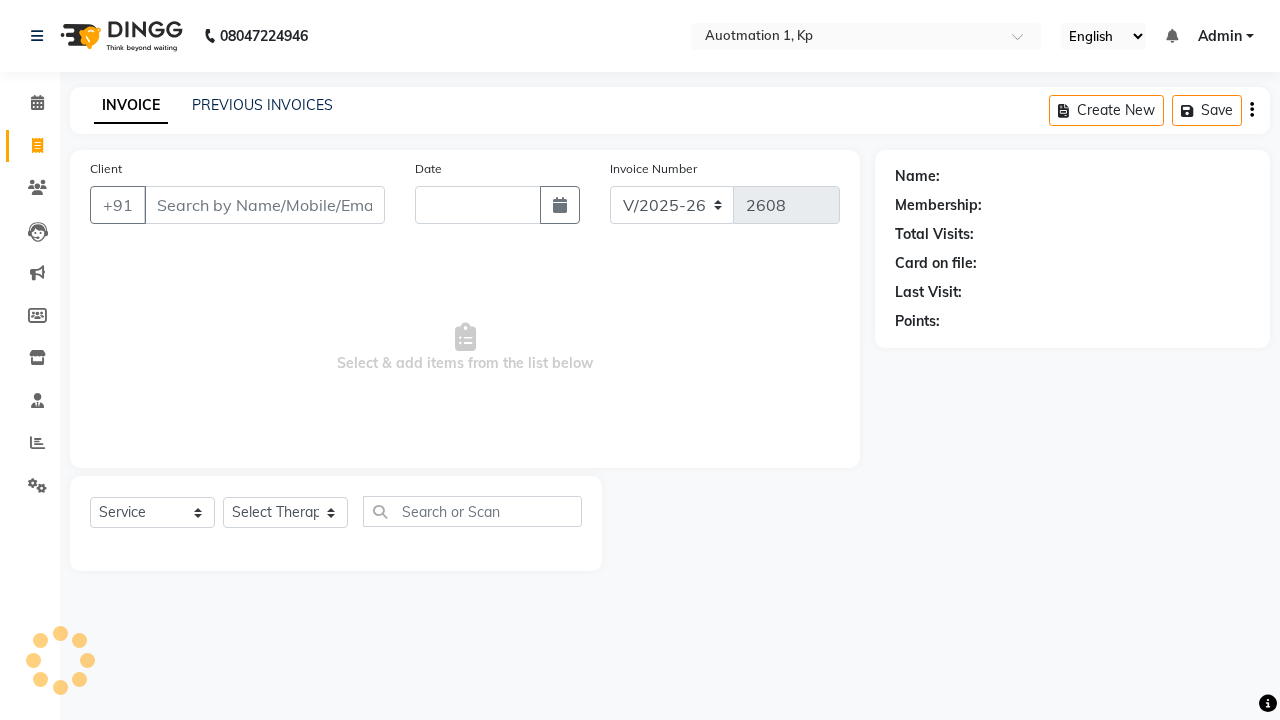 scroll, scrollTop: 0, scrollLeft: 0, axis: both 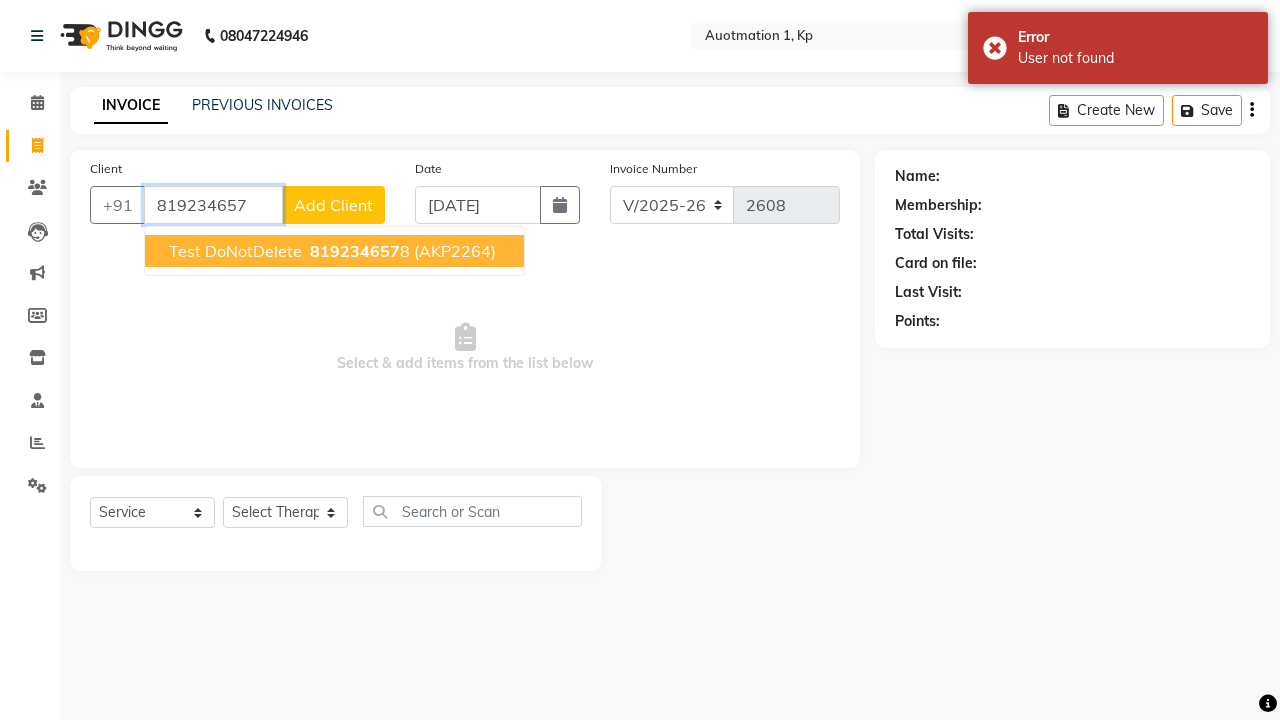 click on "819234657" at bounding box center (355, 251) 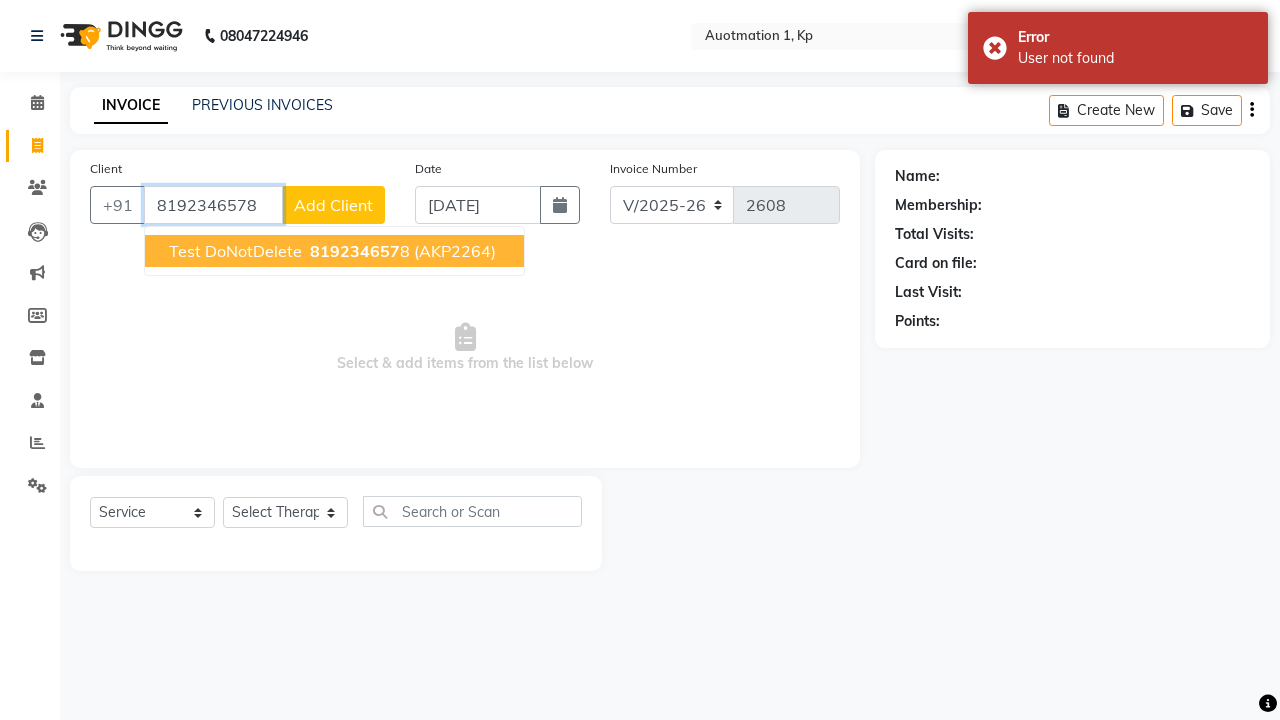 type on "8192346578" 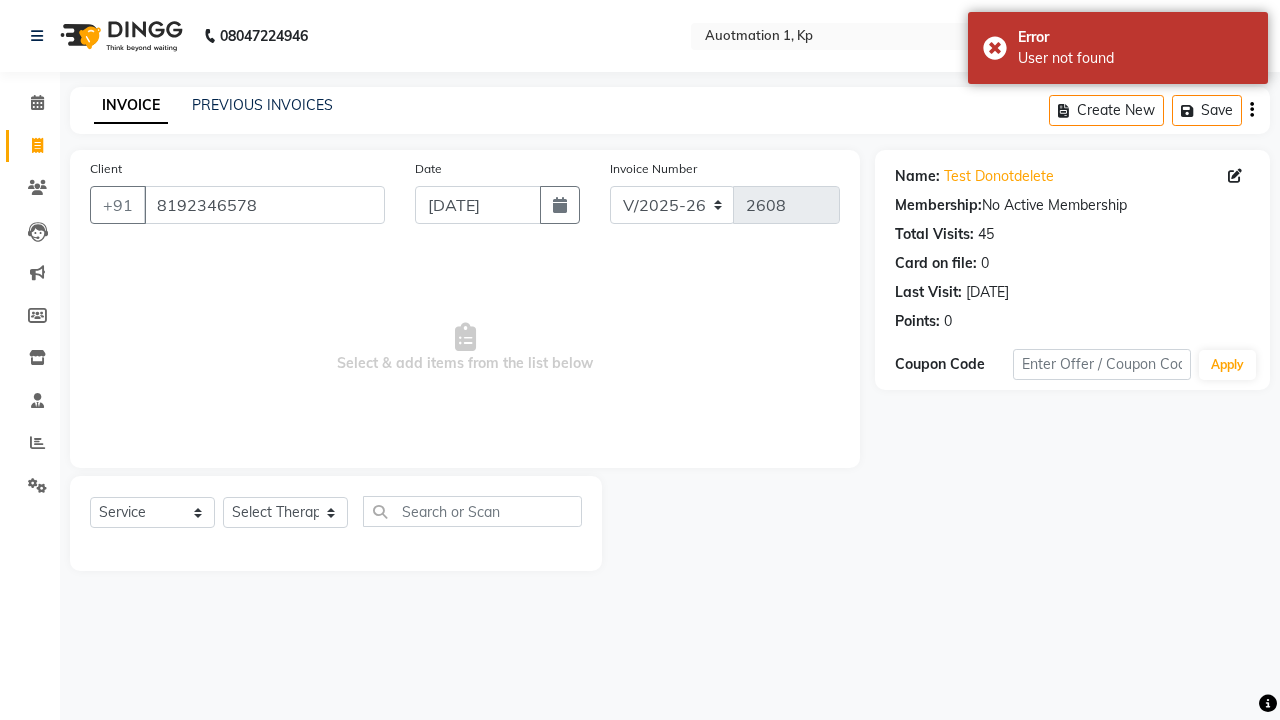select on "5439" 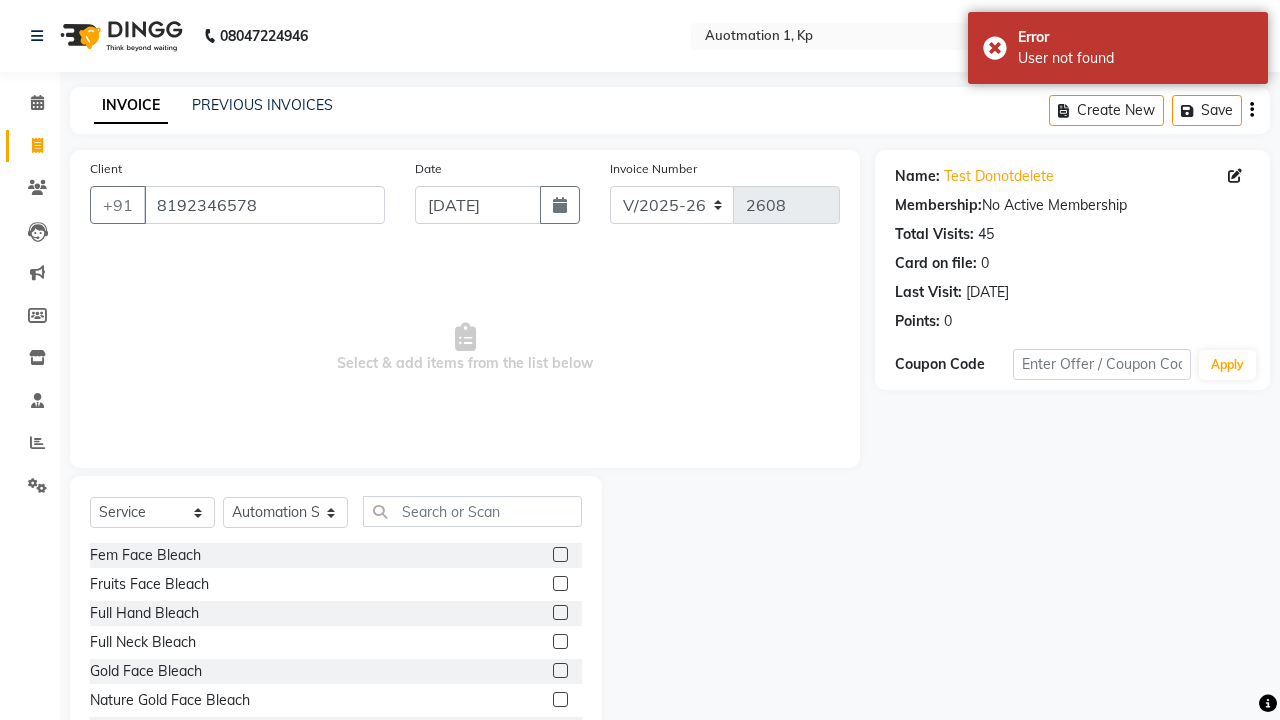 click 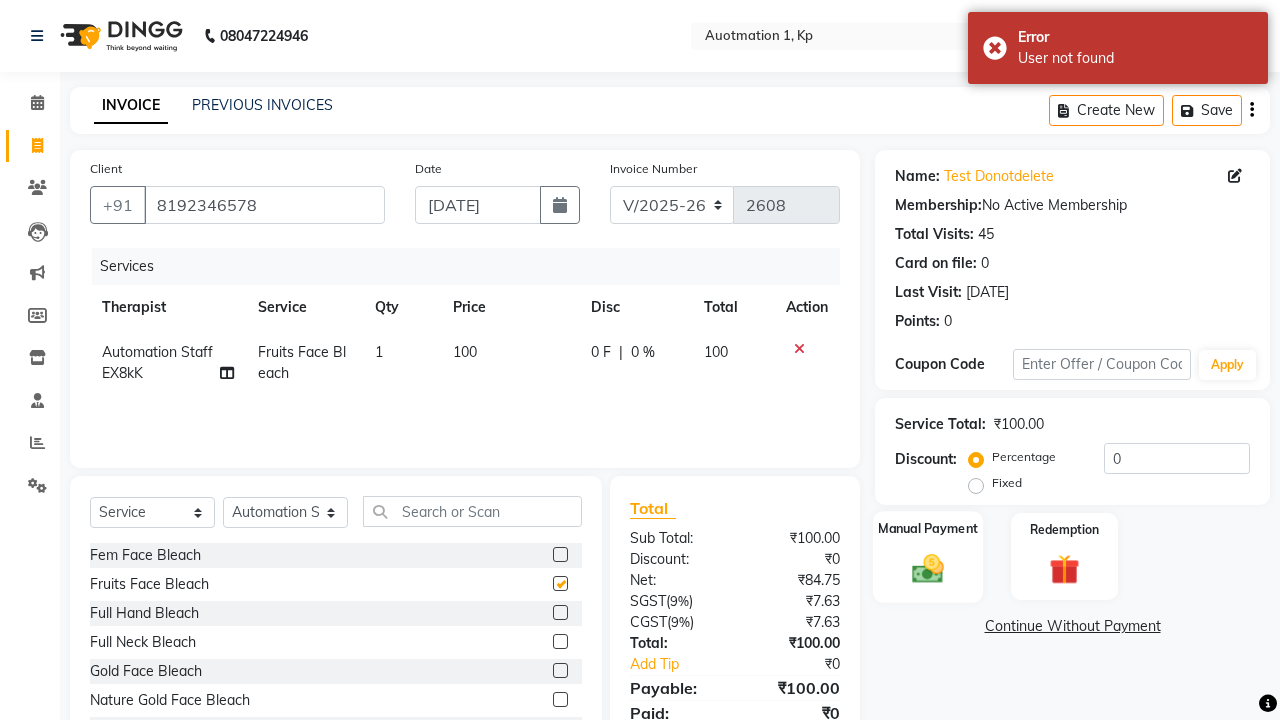 click 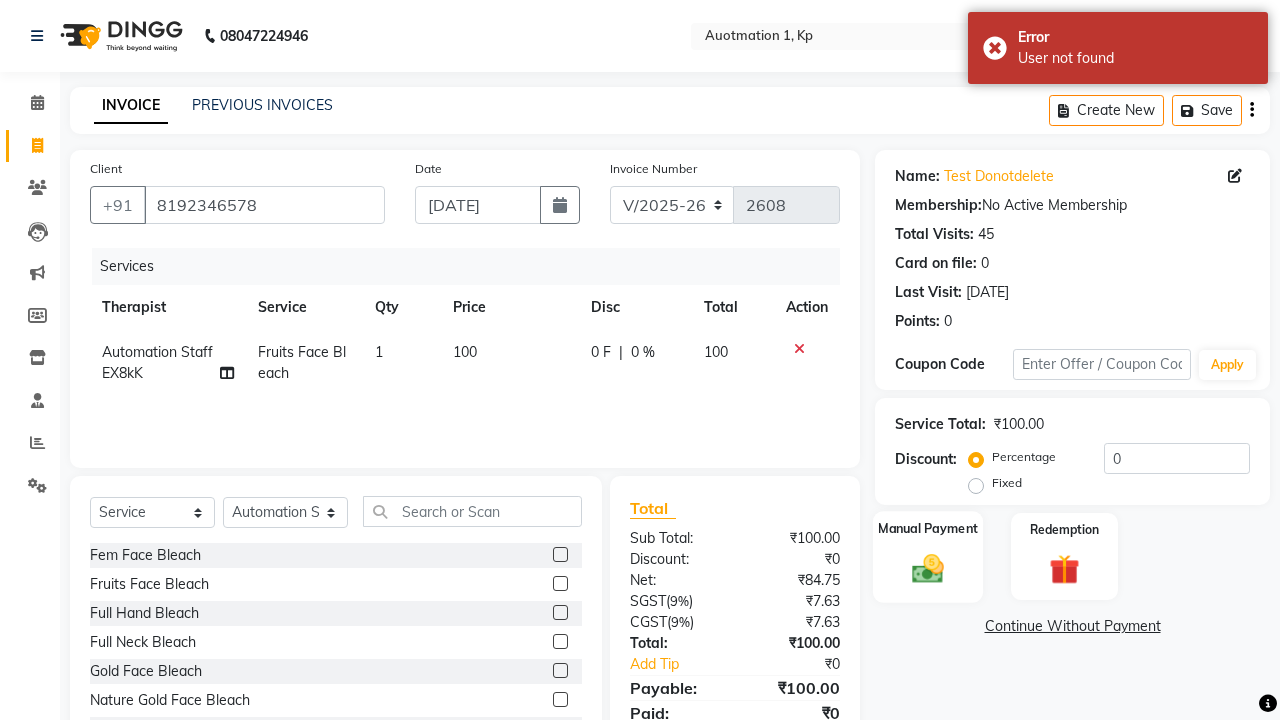 checkbox on "false" 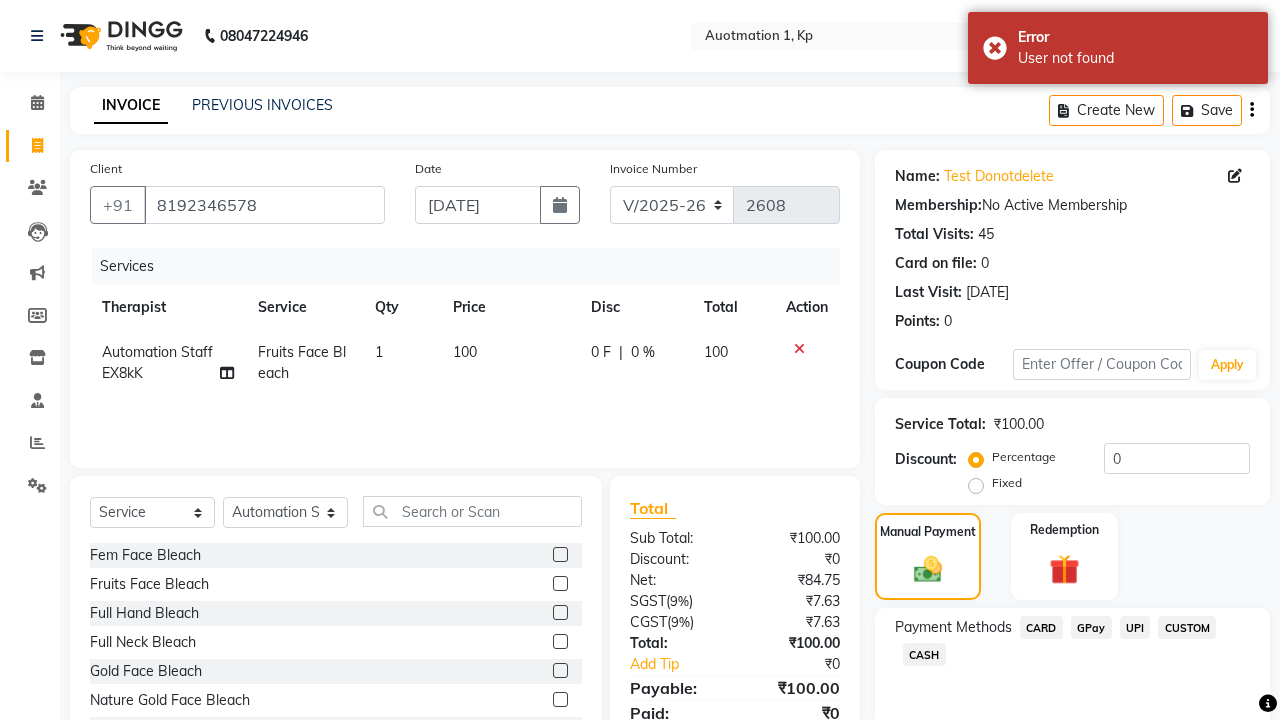 click on "CARD" 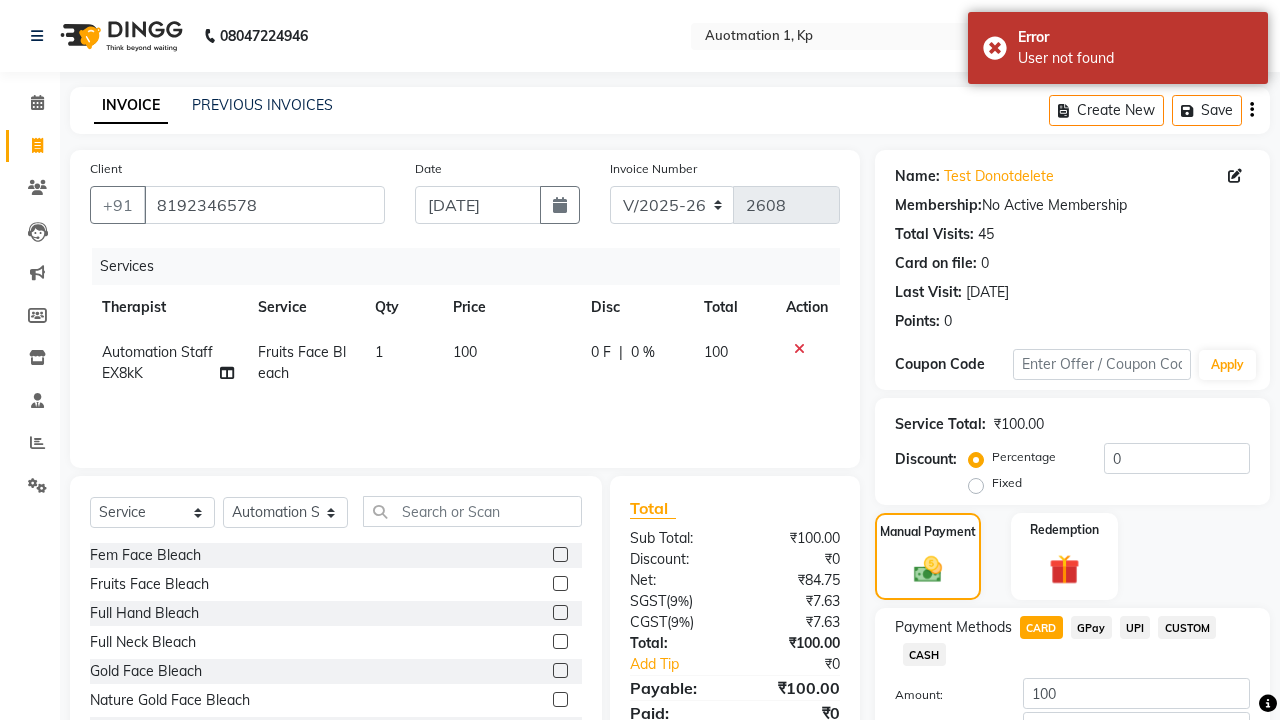 scroll, scrollTop: 135, scrollLeft: 0, axis: vertical 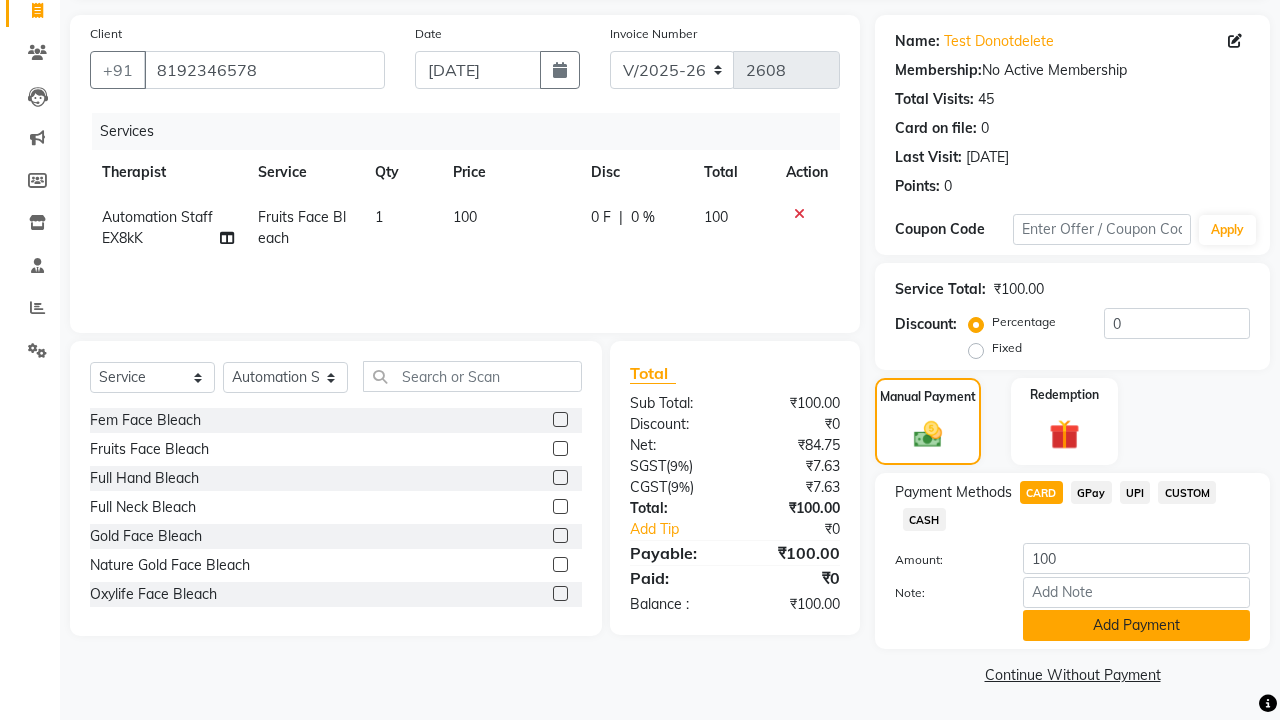 click on "Add Payment" 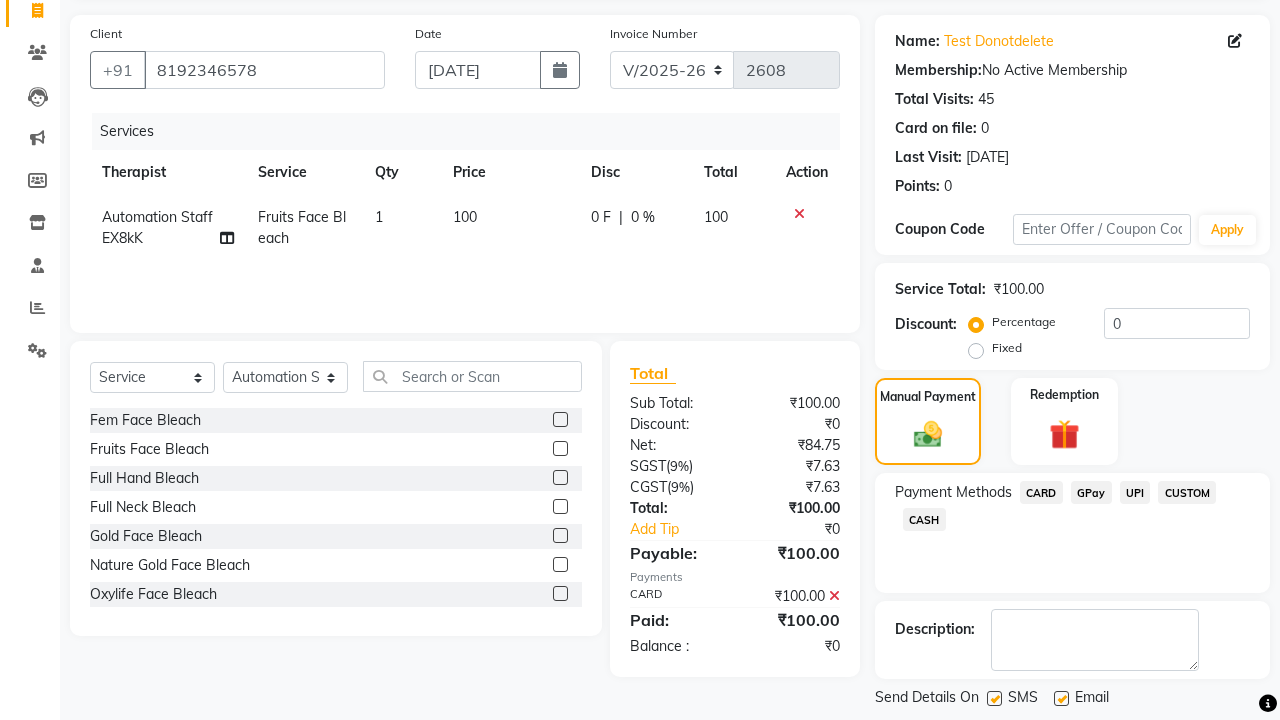 click on "Generate OTP" 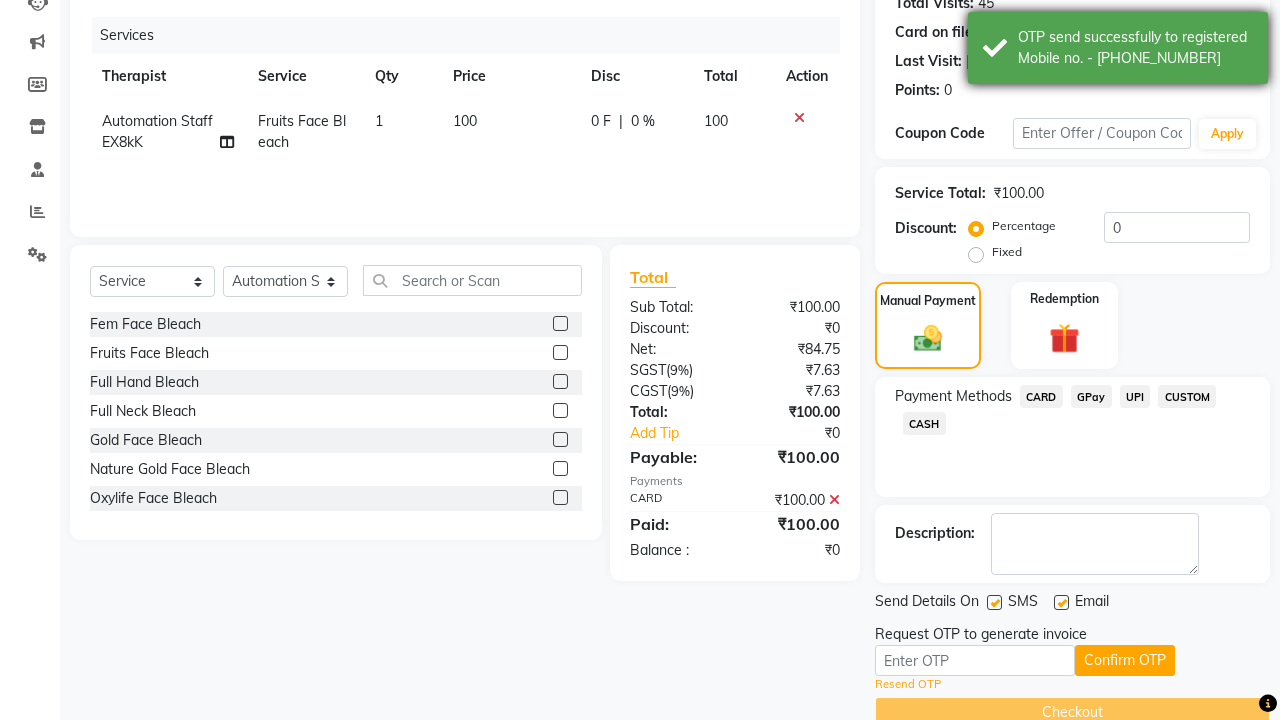 click on "OTP send successfully to registered  Mobile no. - 918192346578" at bounding box center [1135, 48] 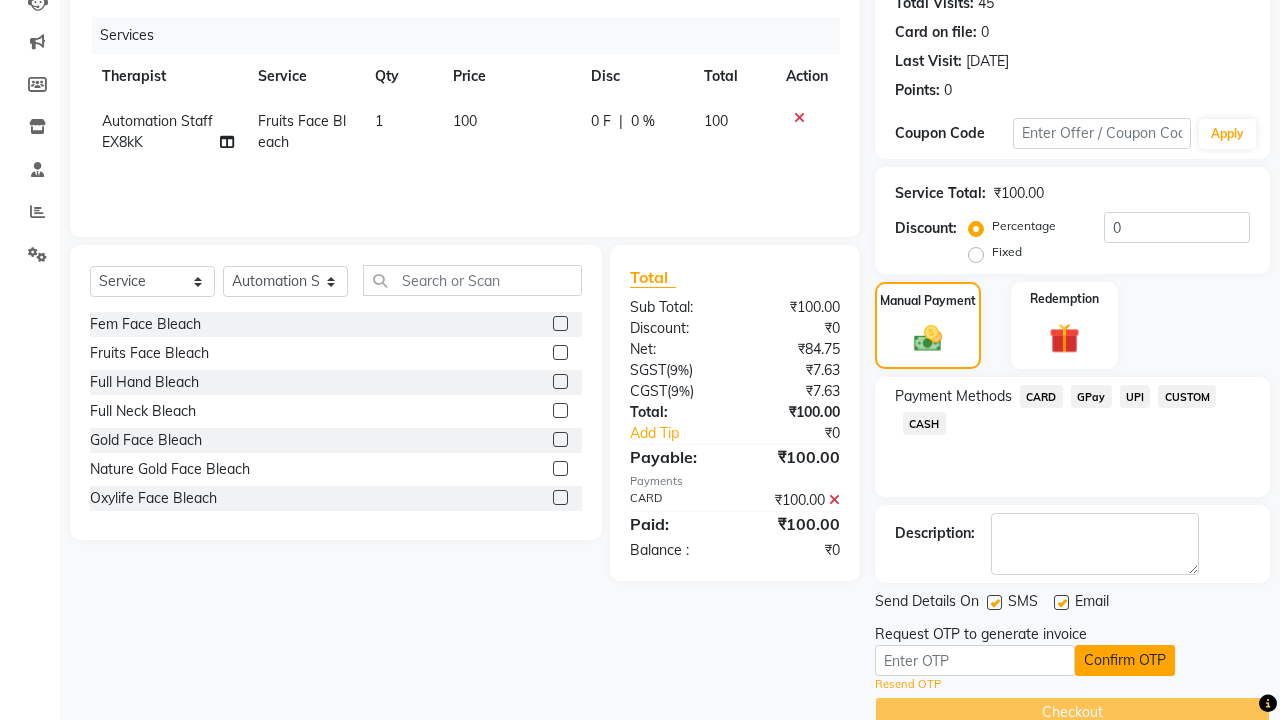 click on "Confirm OTP" 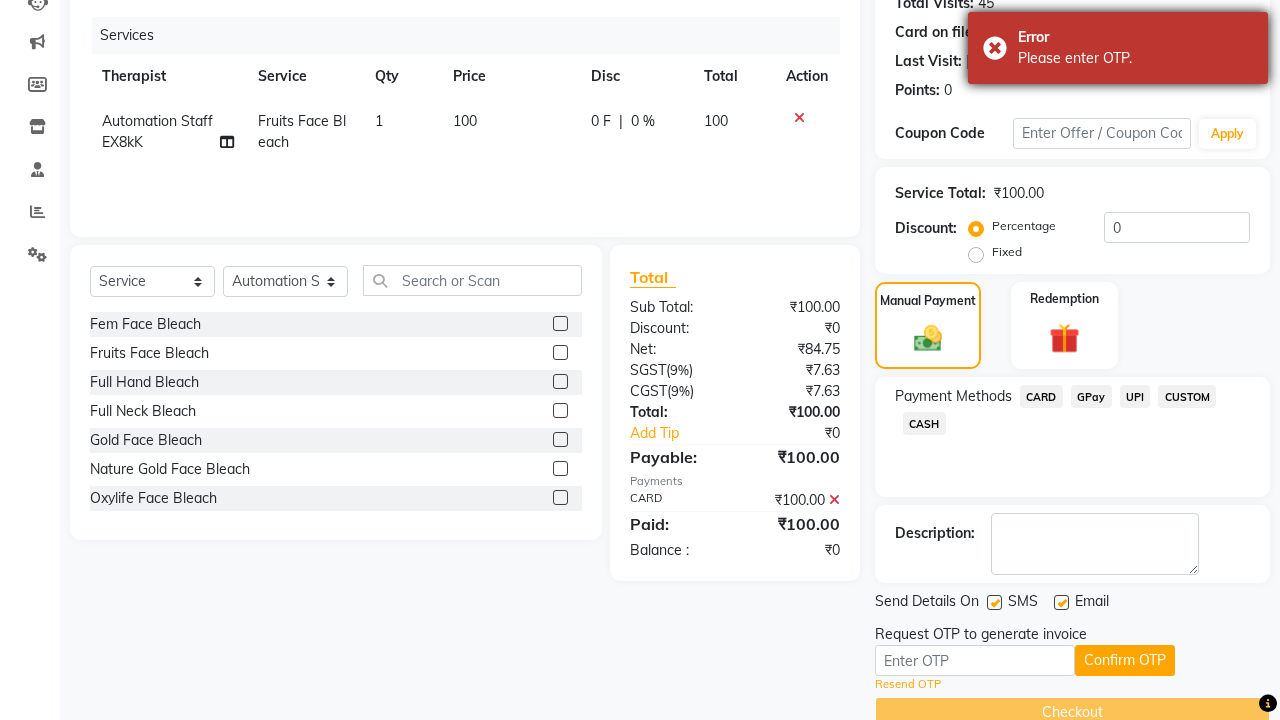 click on "Please enter OTP." at bounding box center (1135, 58) 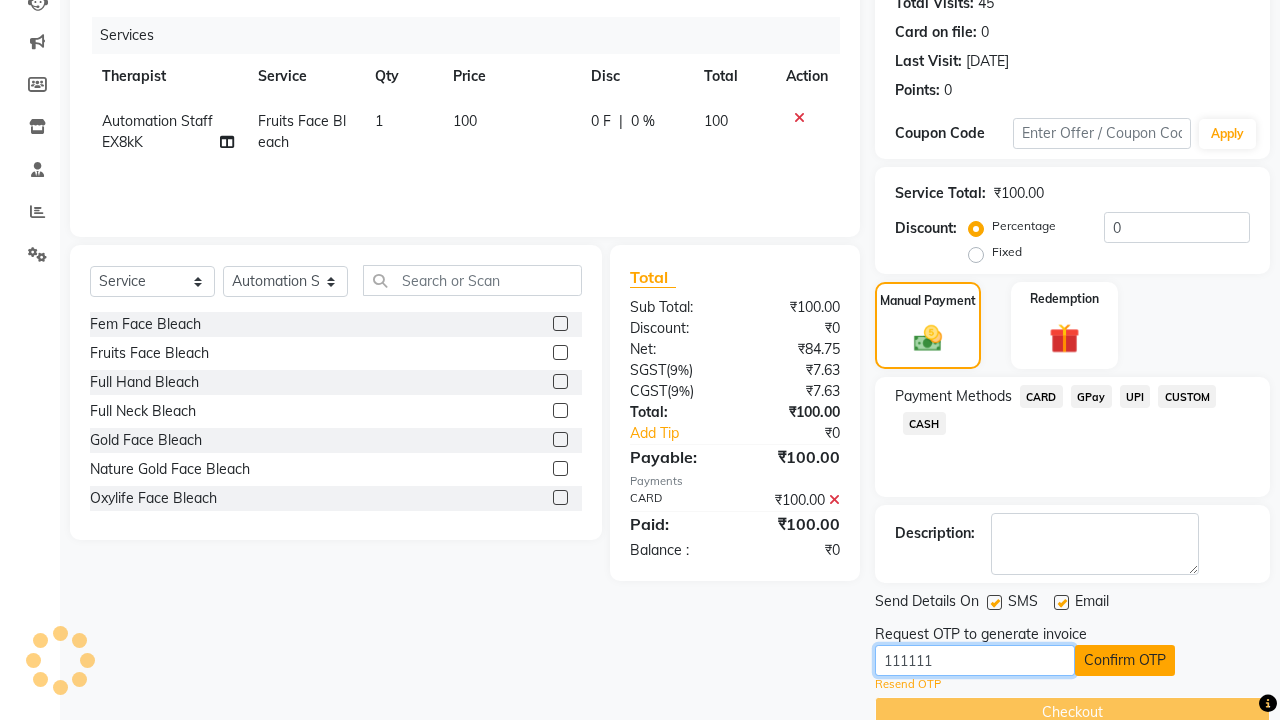 type on "111111" 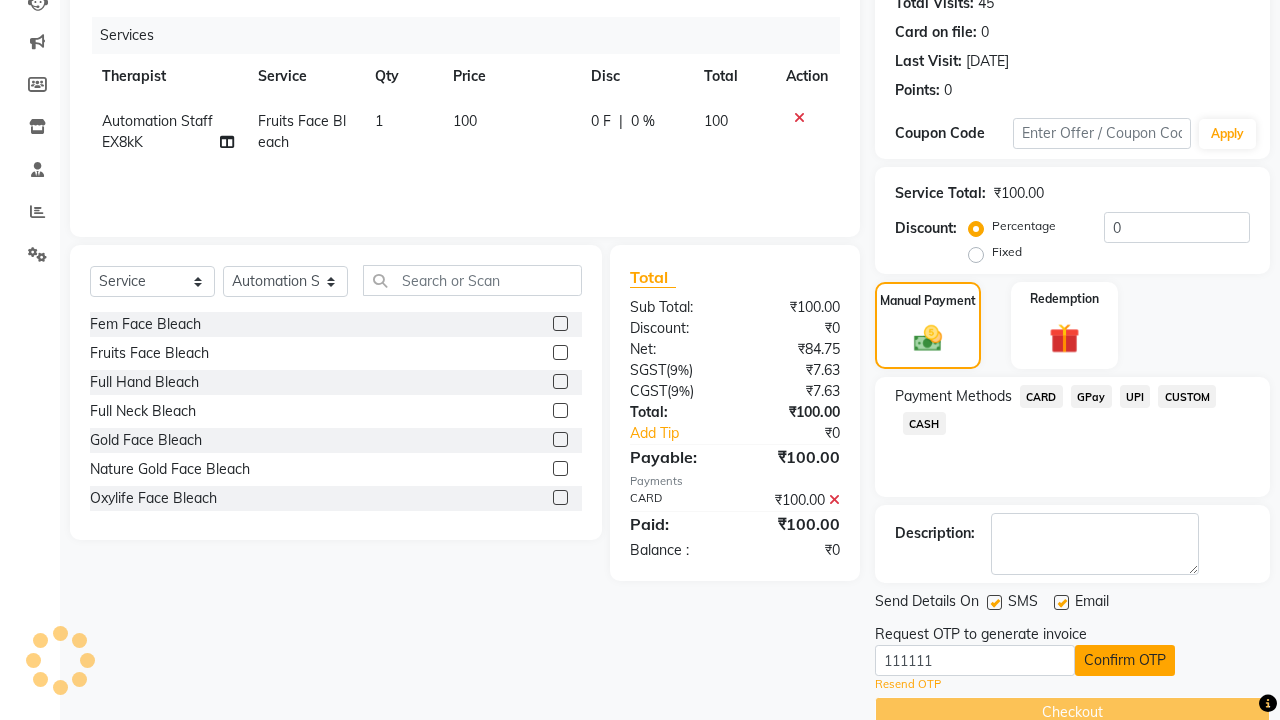 click on "Confirm OTP" 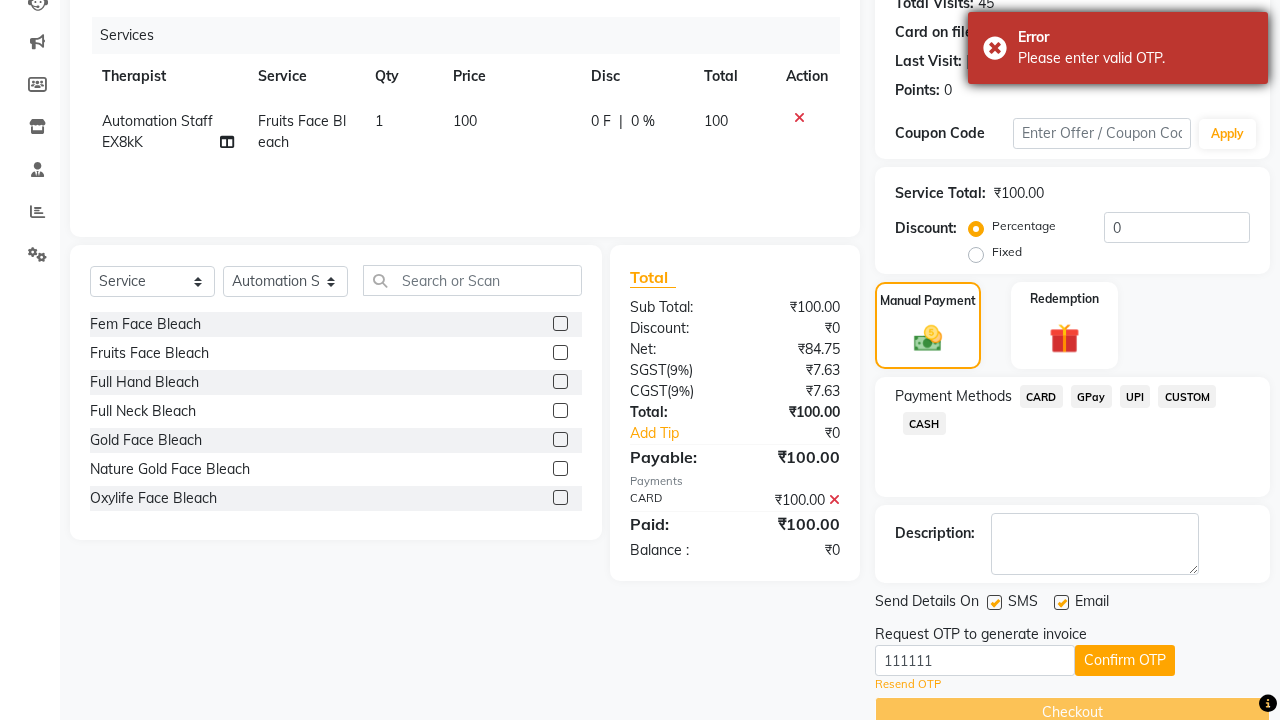 click on "Please enter valid OTP." at bounding box center [1135, 58] 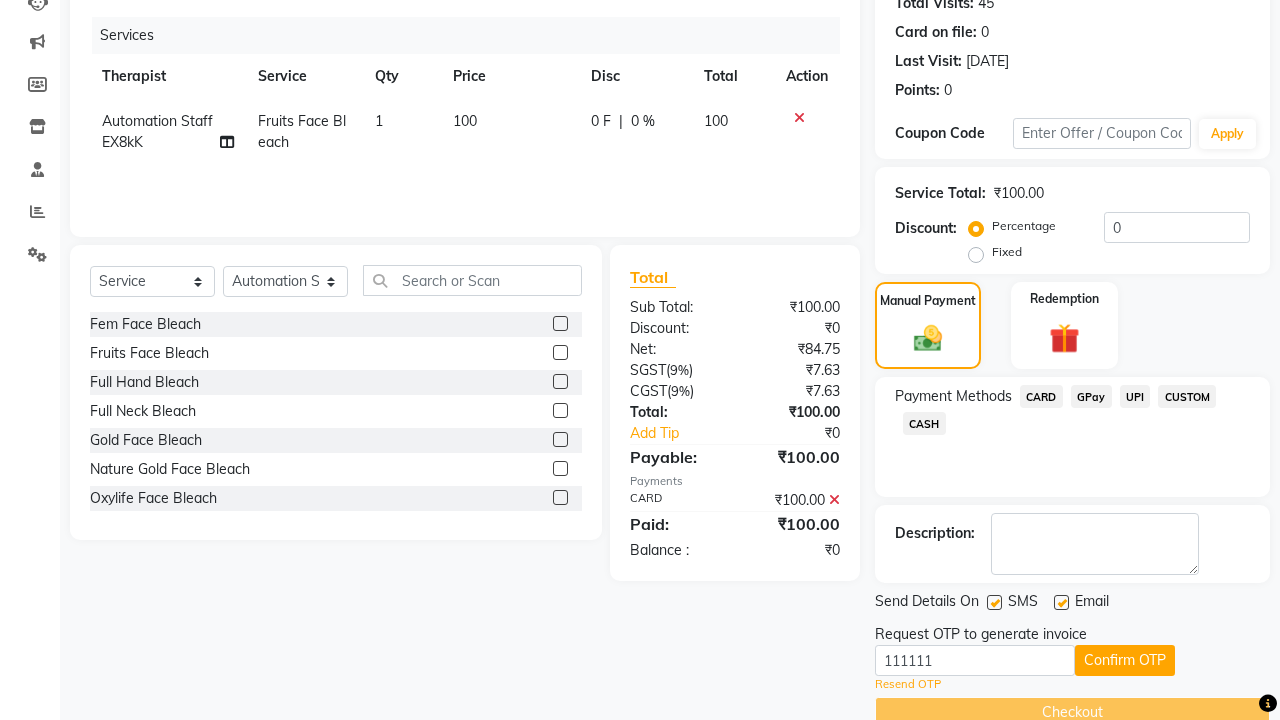 click at bounding box center (37, -195) 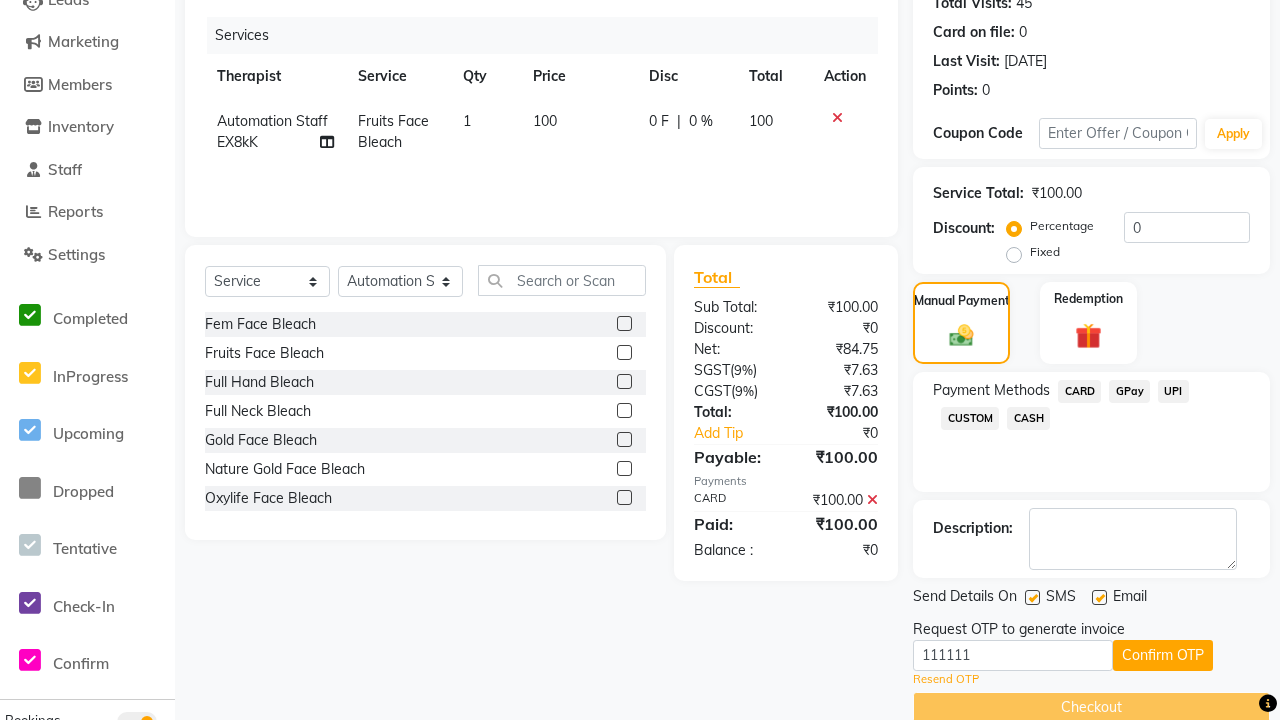 scroll, scrollTop: 0, scrollLeft: 0, axis: both 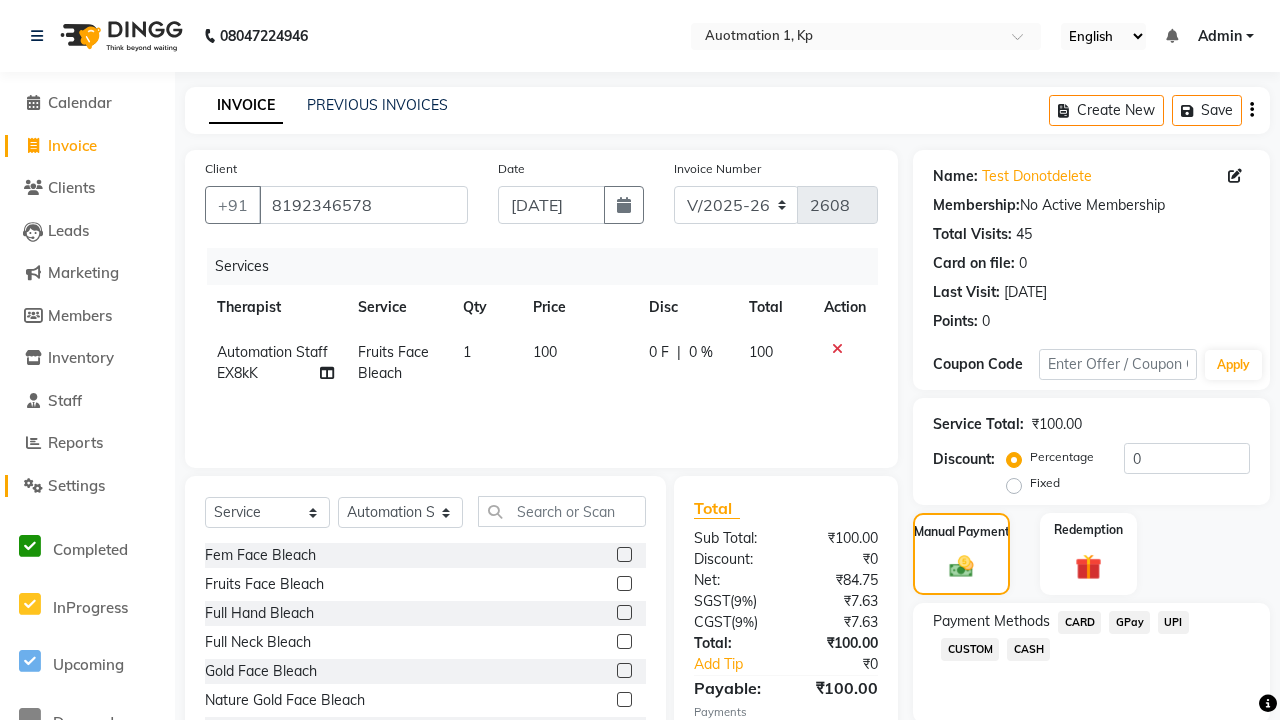 click on "Settings" 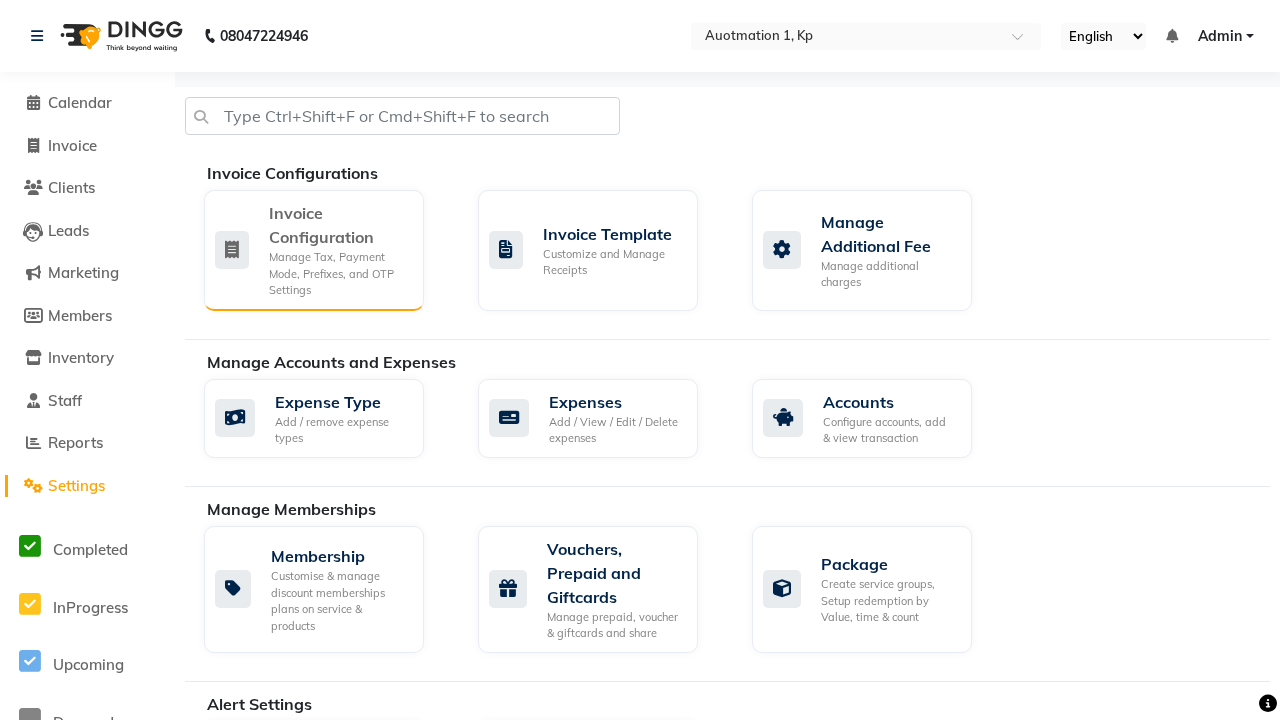 click on "Manage Tax, Payment Mode, Prefixes, and OTP Settings" 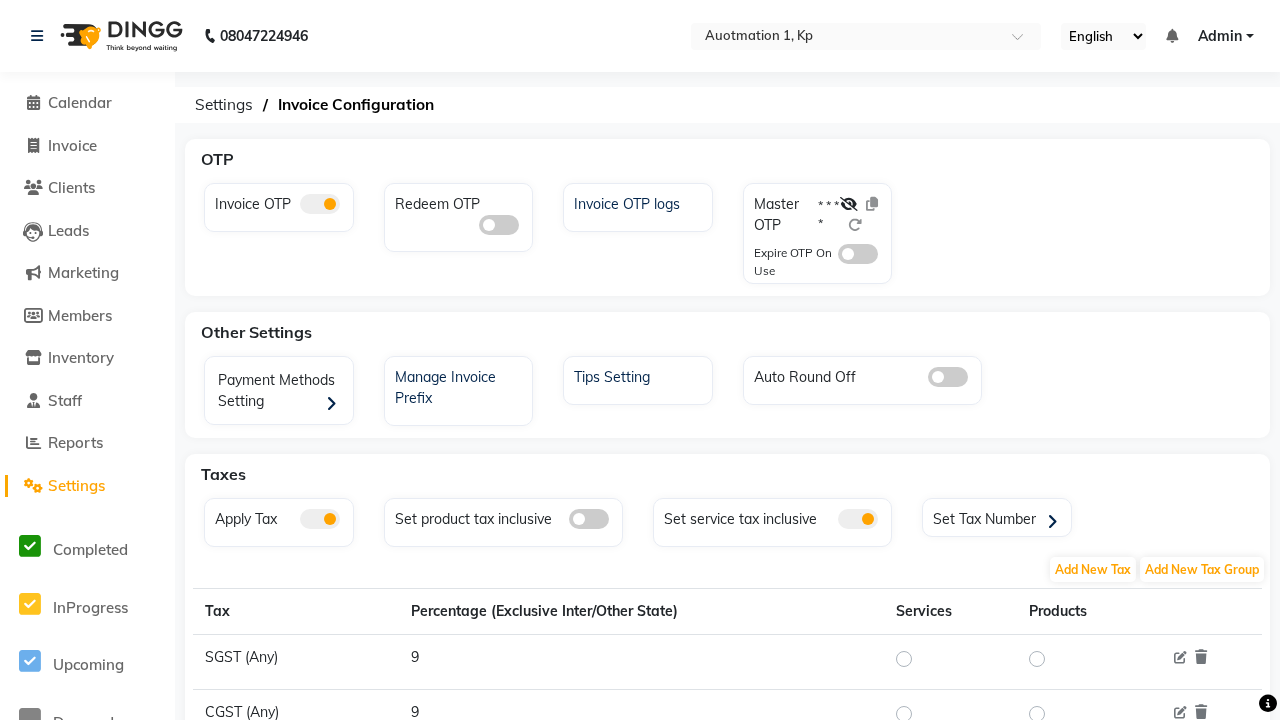 click 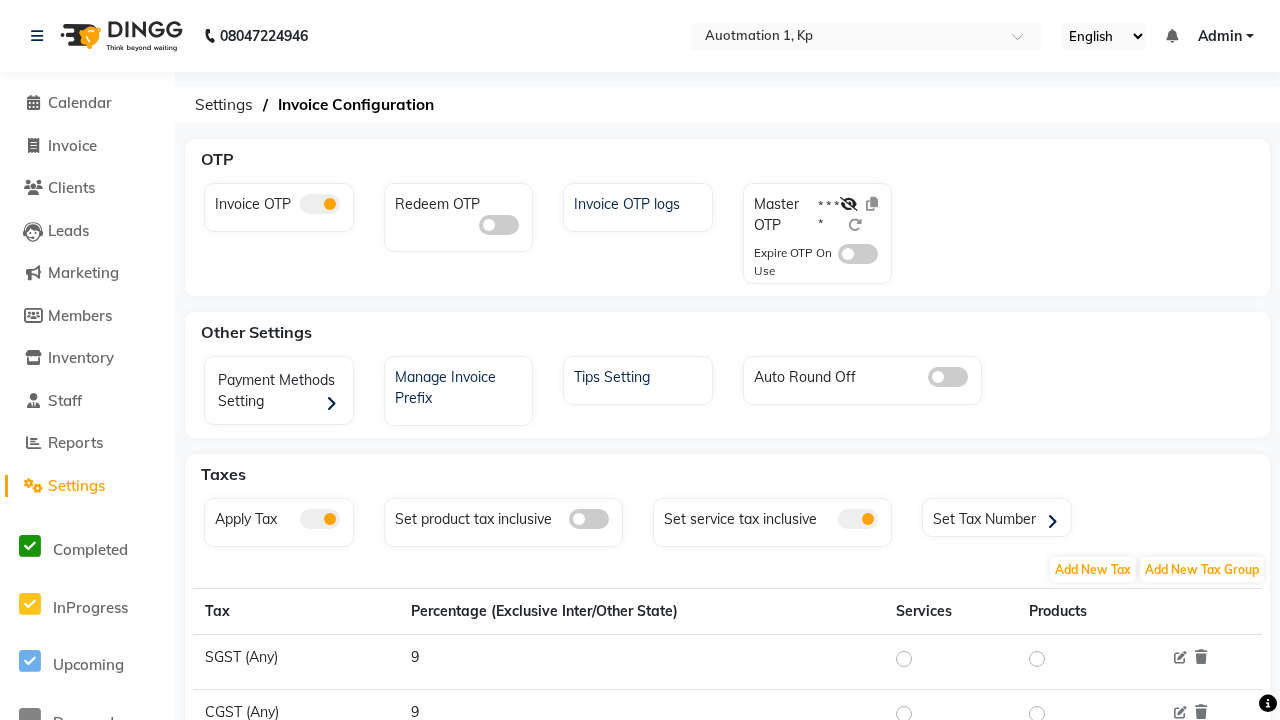 click 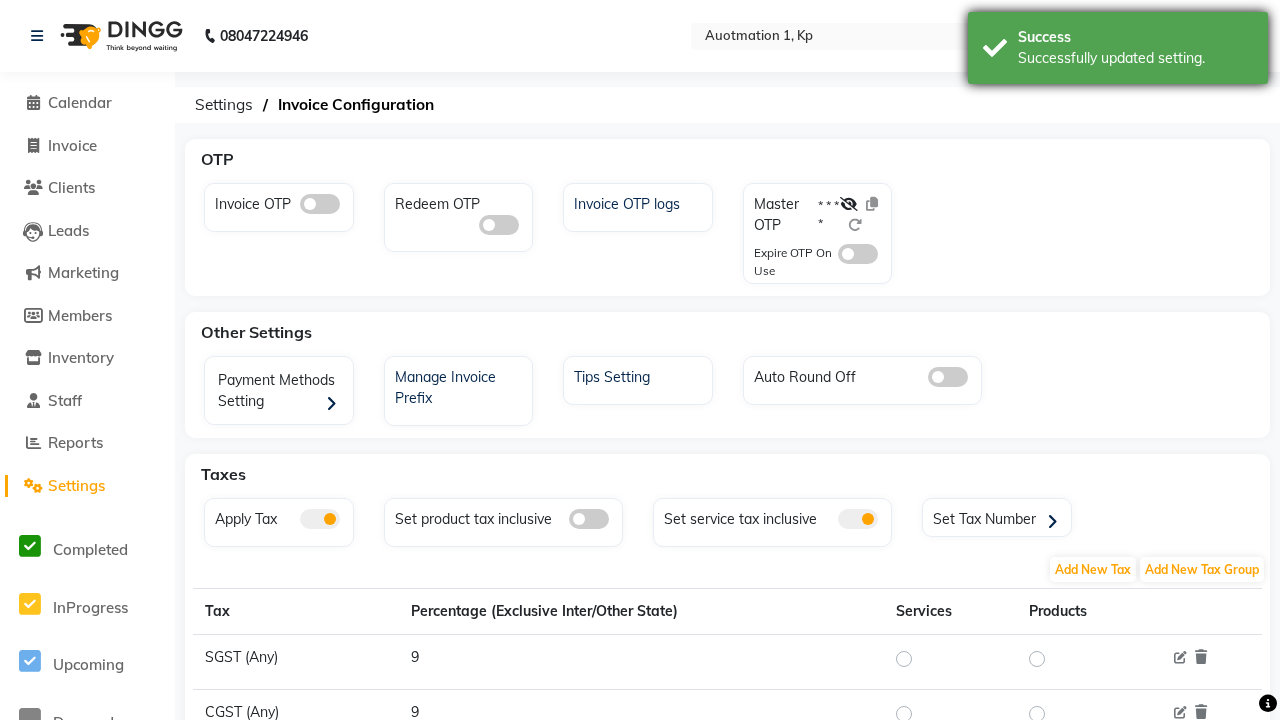 click on "Successfully updated setting." at bounding box center [1135, 58] 